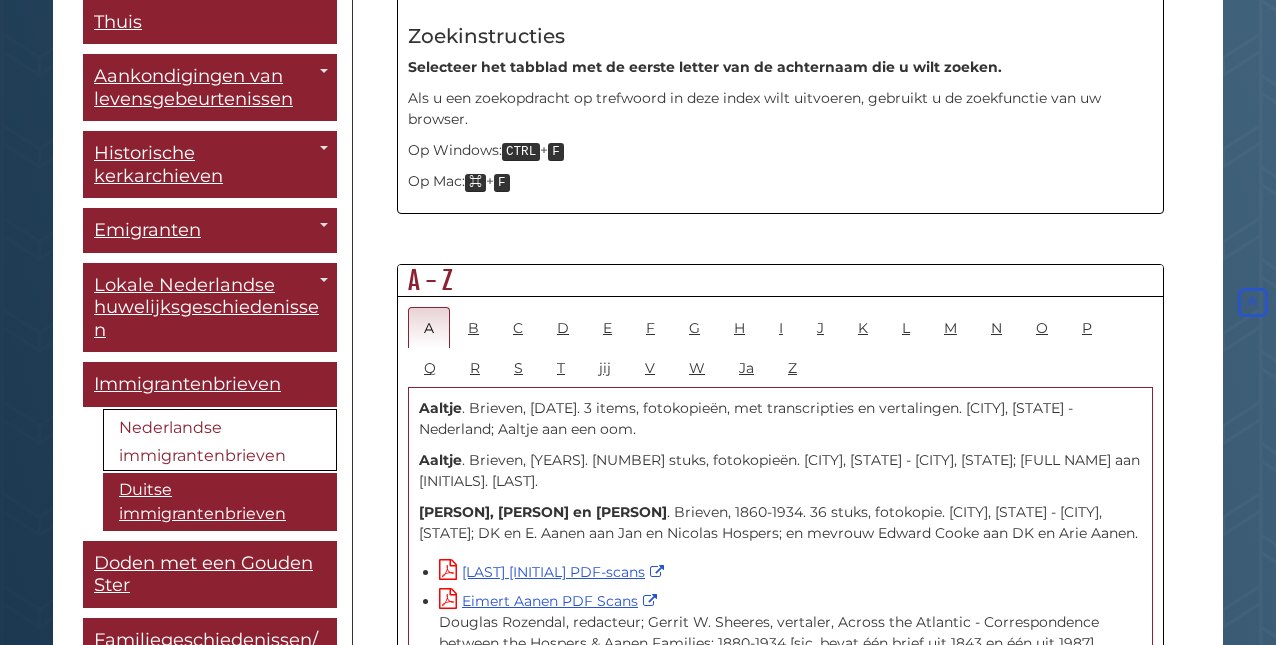 scroll, scrollTop: 984, scrollLeft: 0, axis: vertical 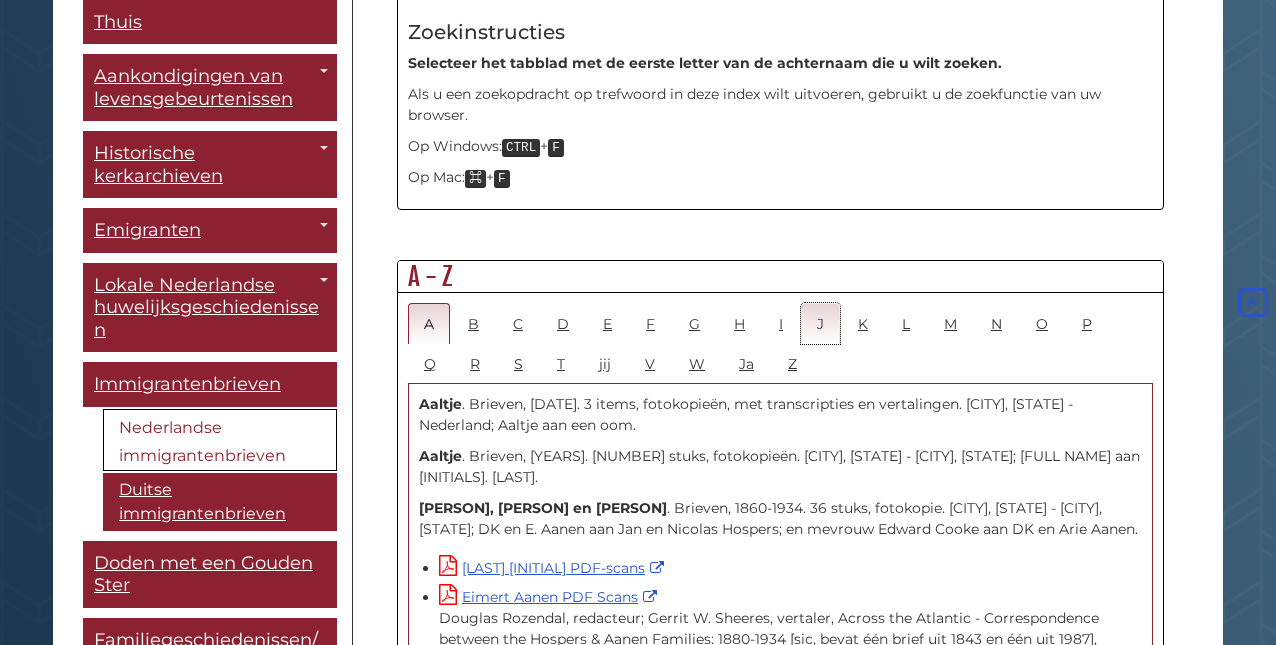 click on "J" at bounding box center (820, 323) 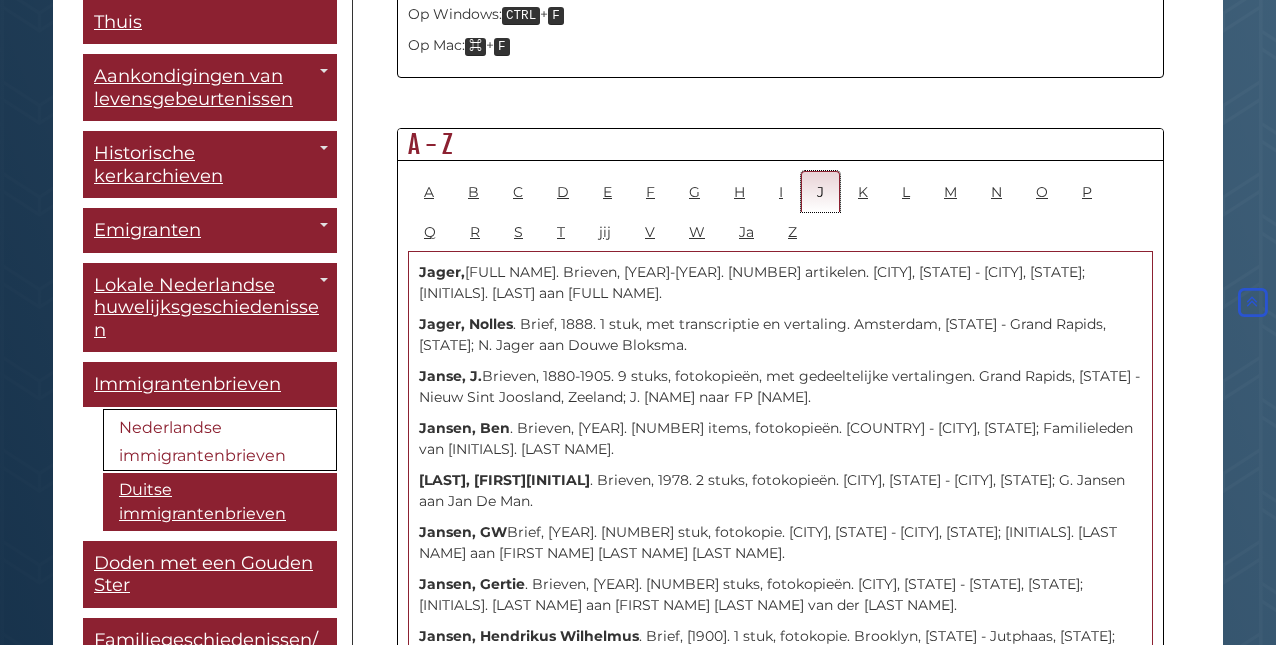 scroll, scrollTop: 1119, scrollLeft: 0, axis: vertical 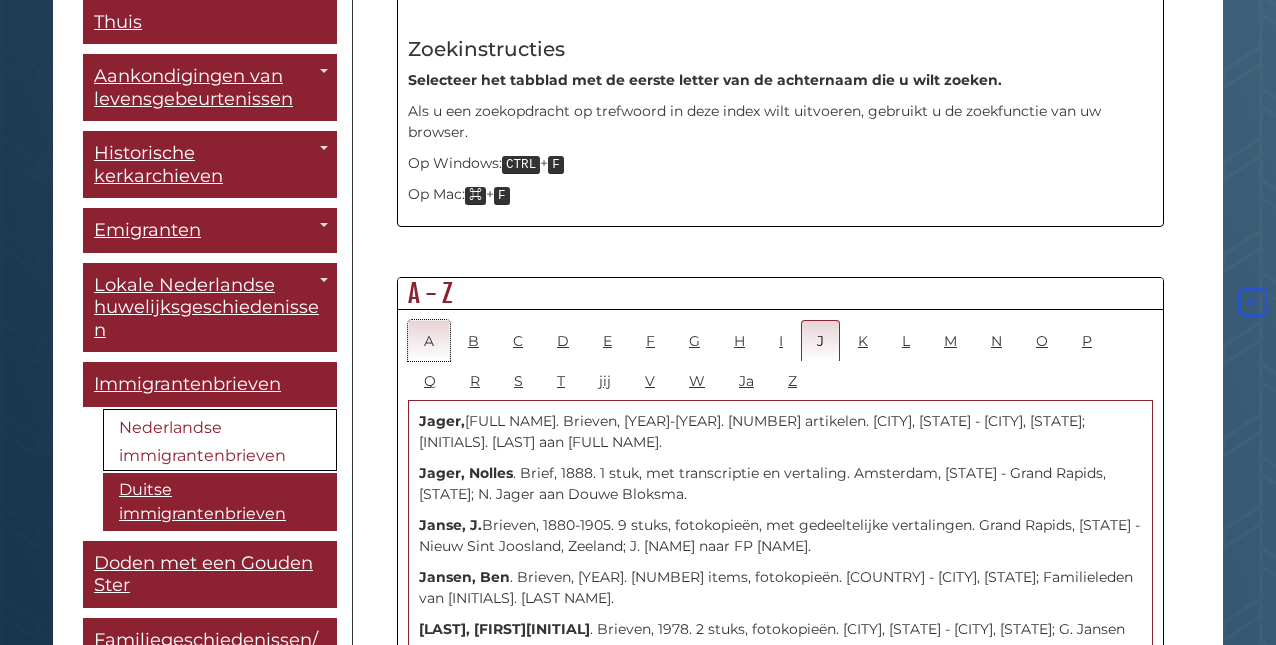 click on "A" at bounding box center (429, 341) 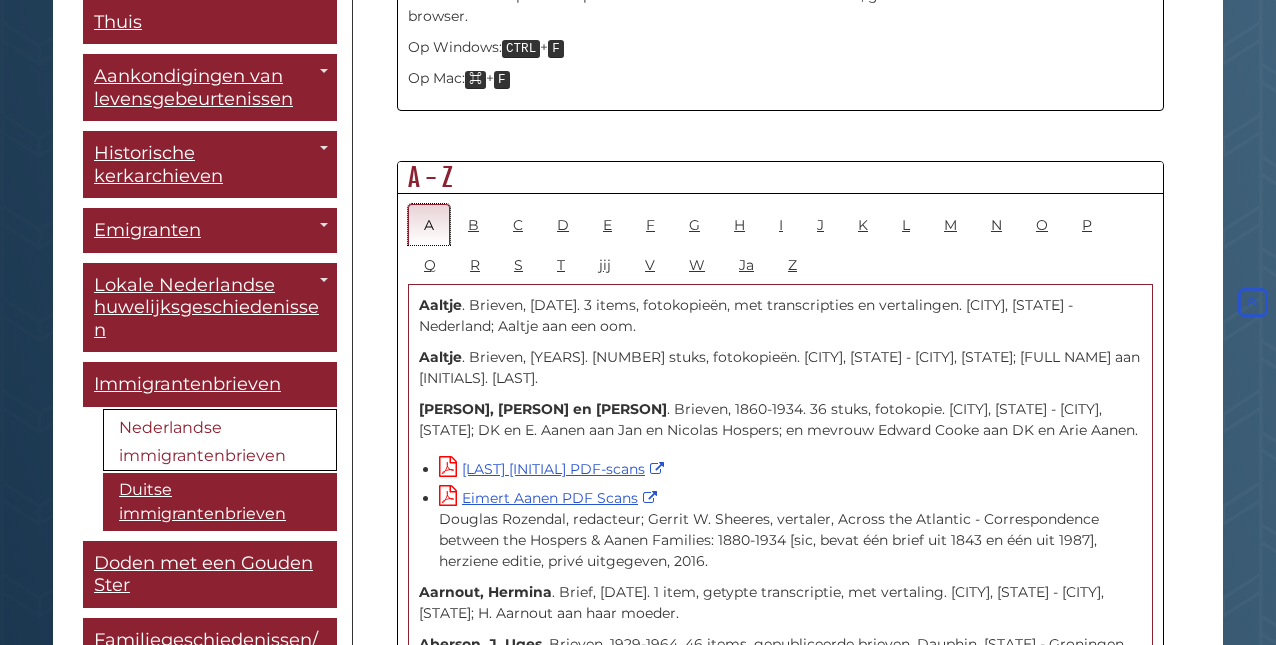 scroll, scrollTop: 1096, scrollLeft: 0, axis: vertical 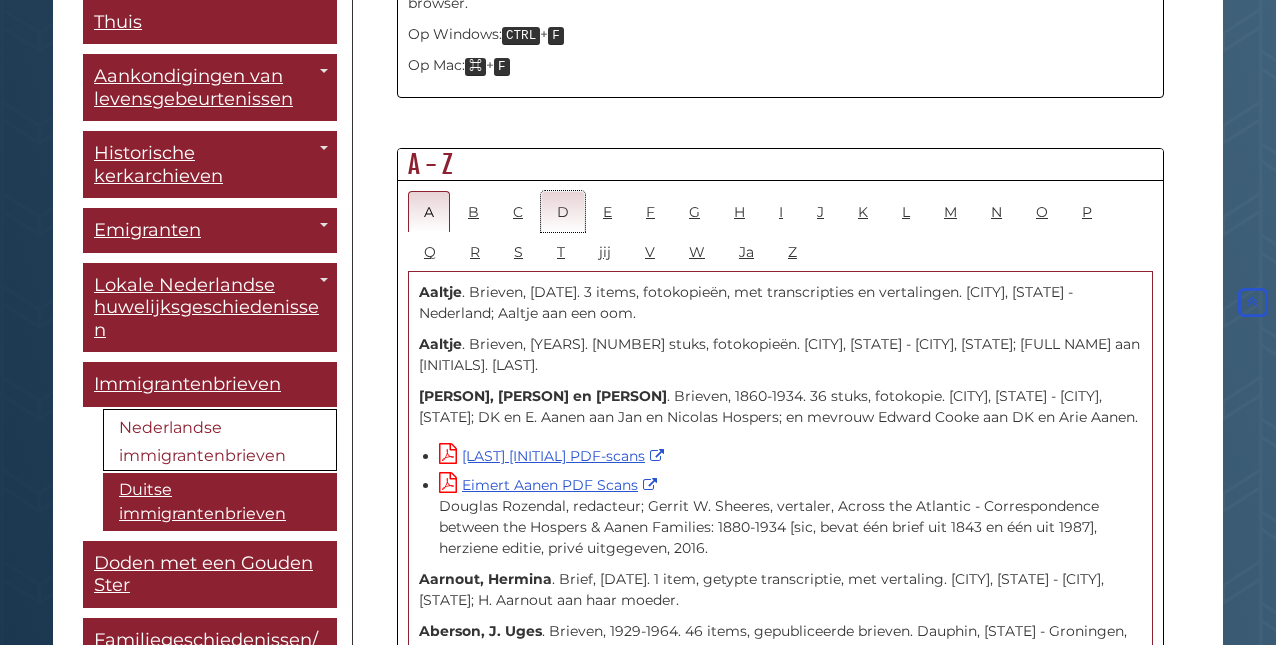 click on "D" at bounding box center [563, 212] 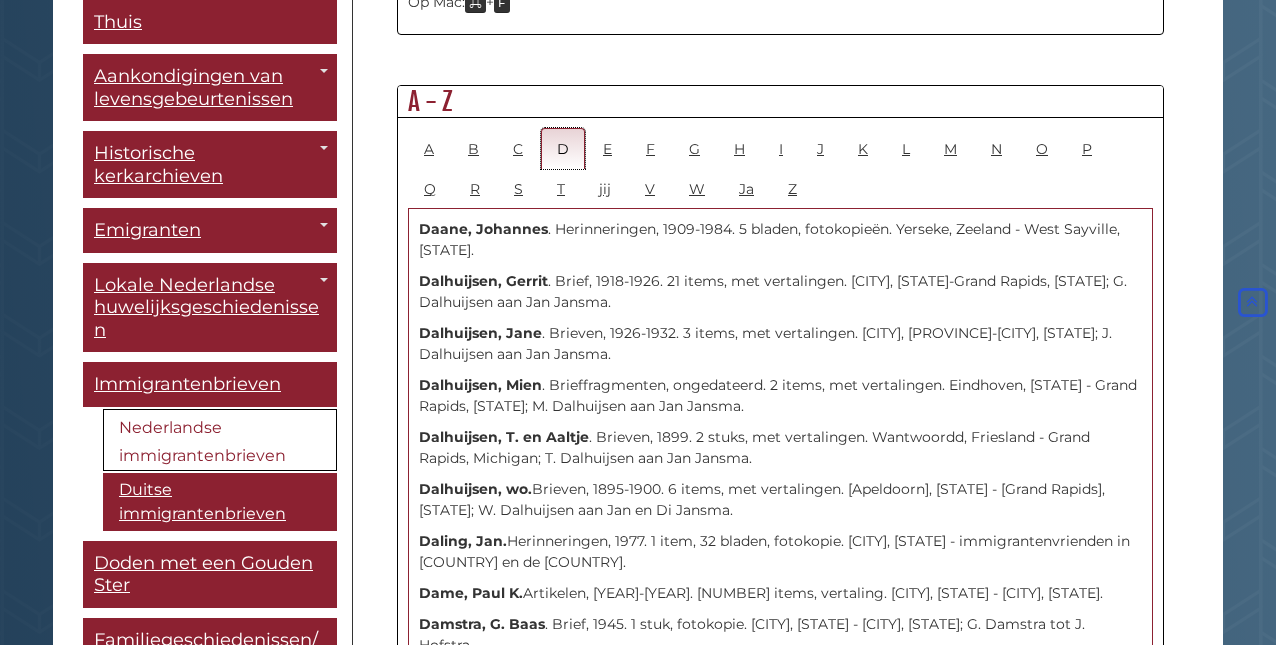 scroll, scrollTop: 1162, scrollLeft: 0, axis: vertical 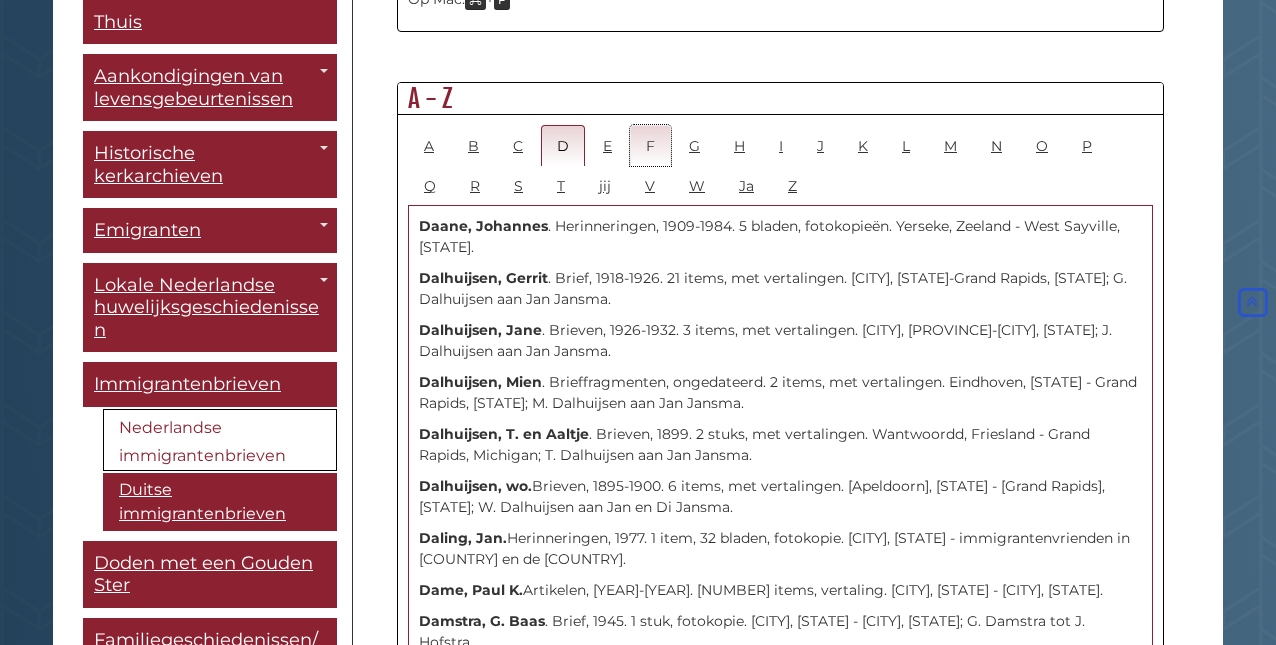 click on "F" at bounding box center (650, 146) 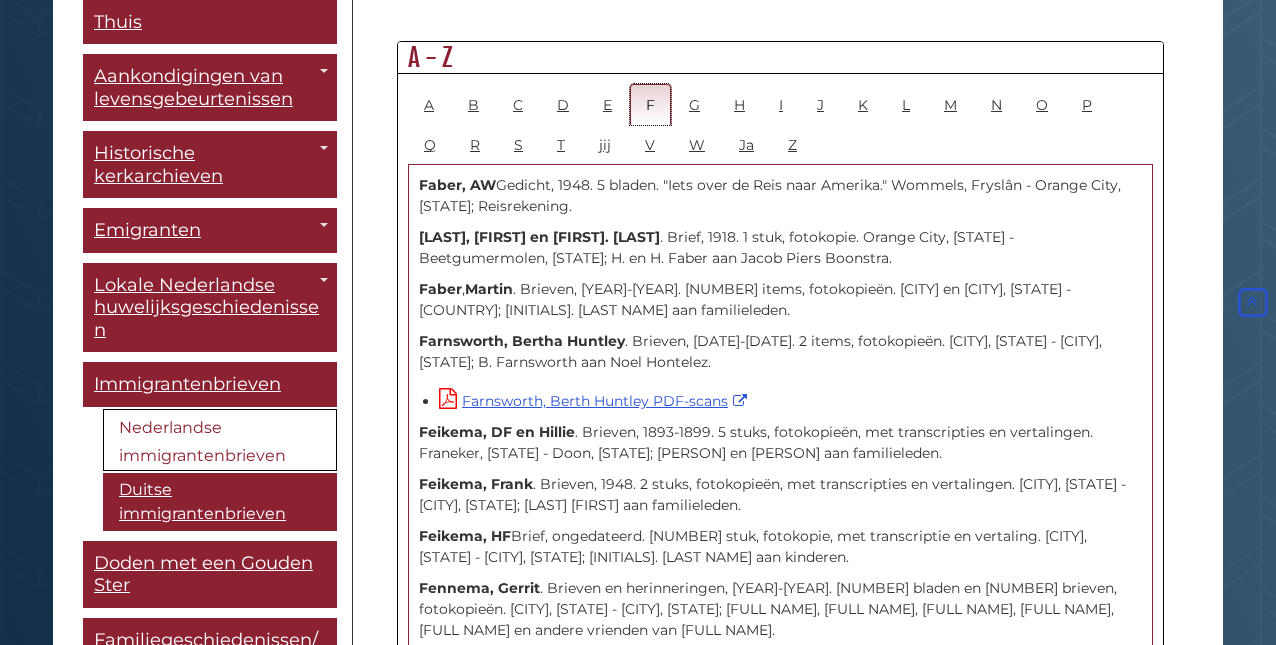 scroll, scrollTop: 1190, scrollLeft: 0, axis: vertical 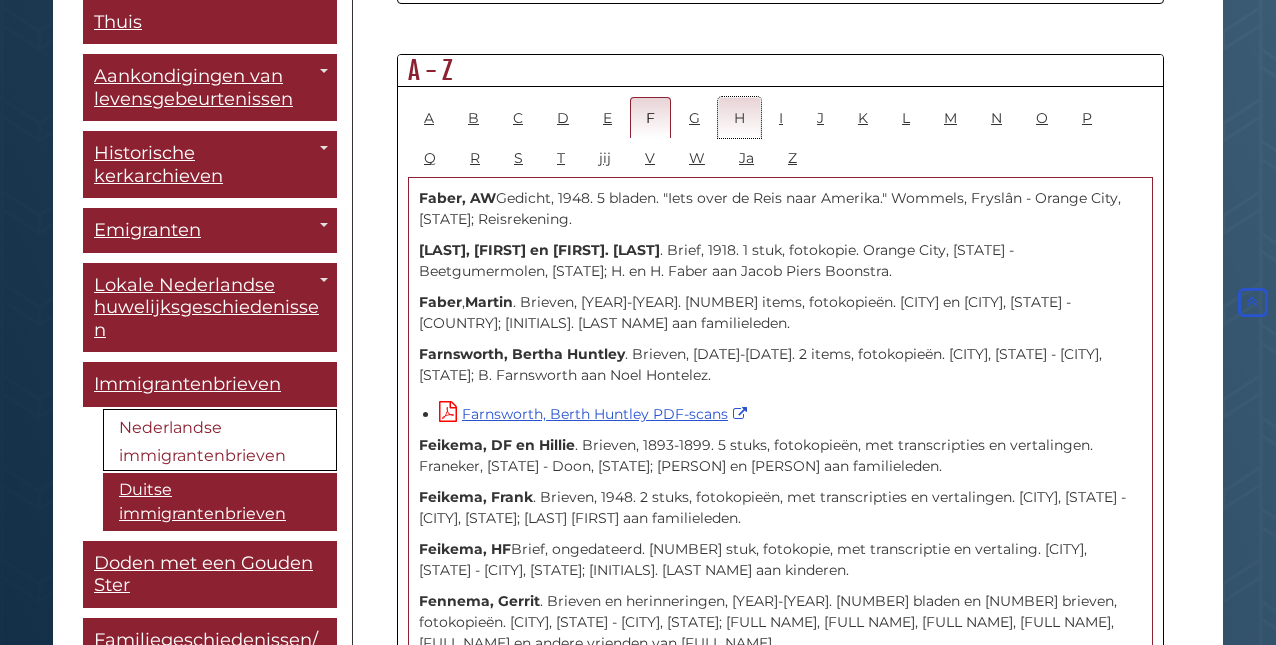 click on "H" at bounding box center [739, 118] 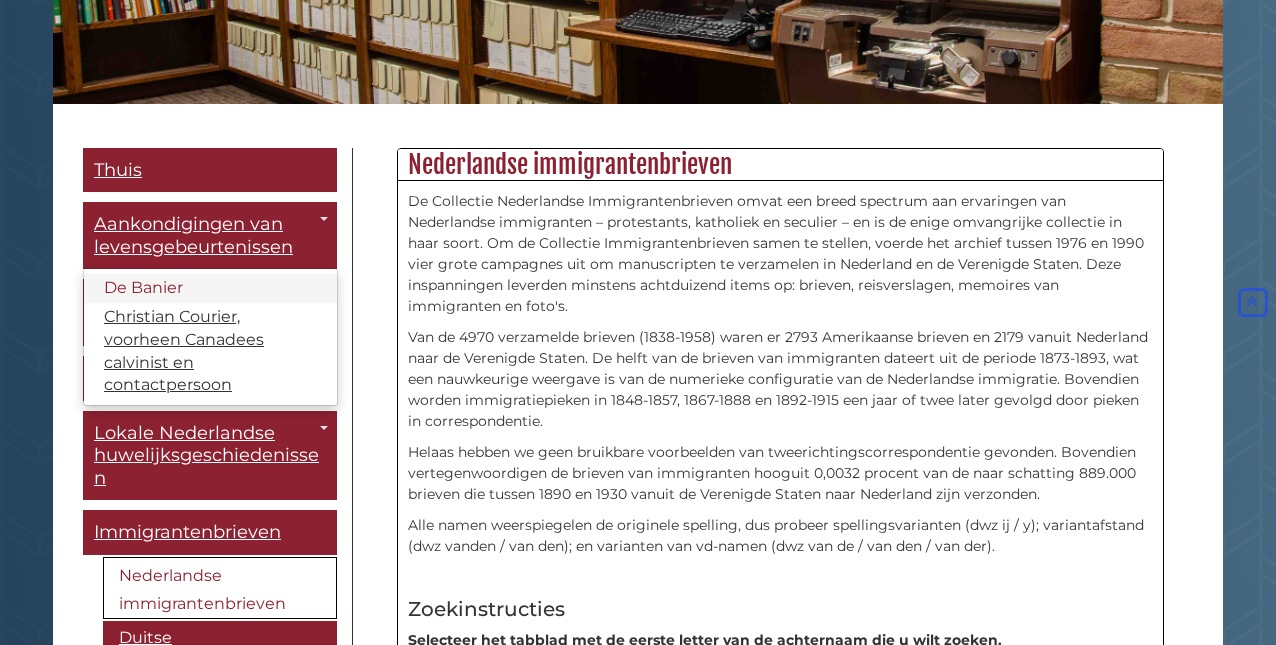 scroll, scrollTop: 431, scrollLeft: 0, axis: vertical 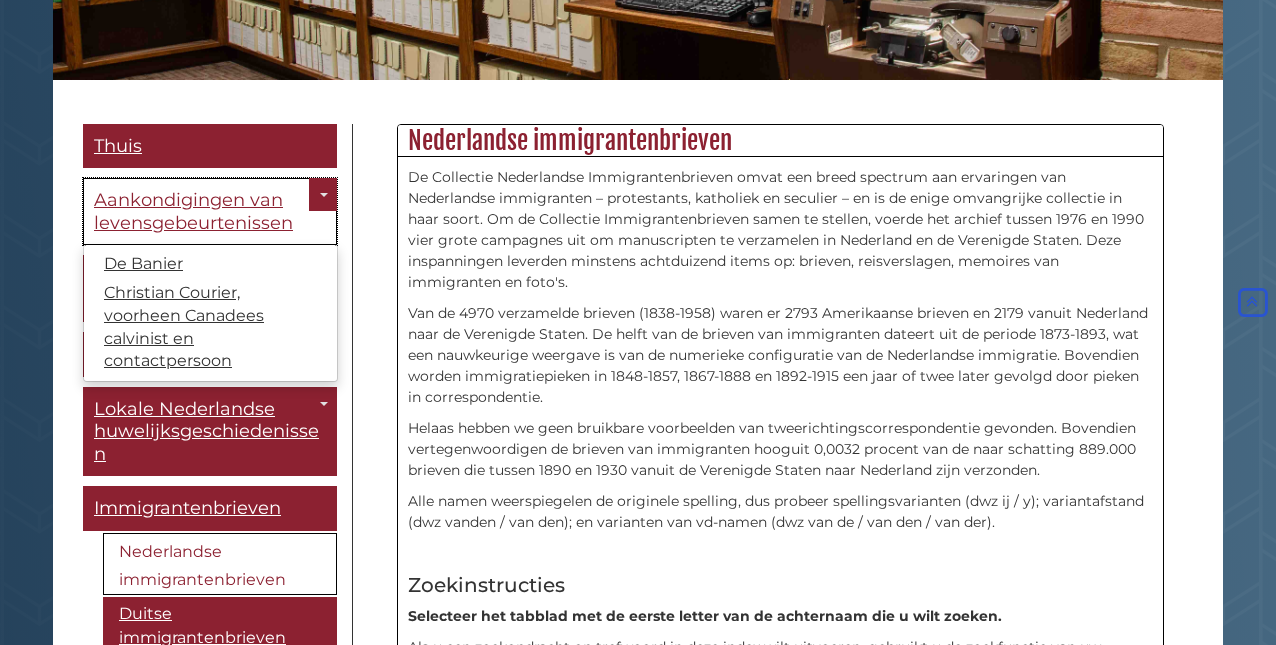 click on "Aankondigingen van levensgebeurtenissen" at bounding box center (193, 211) 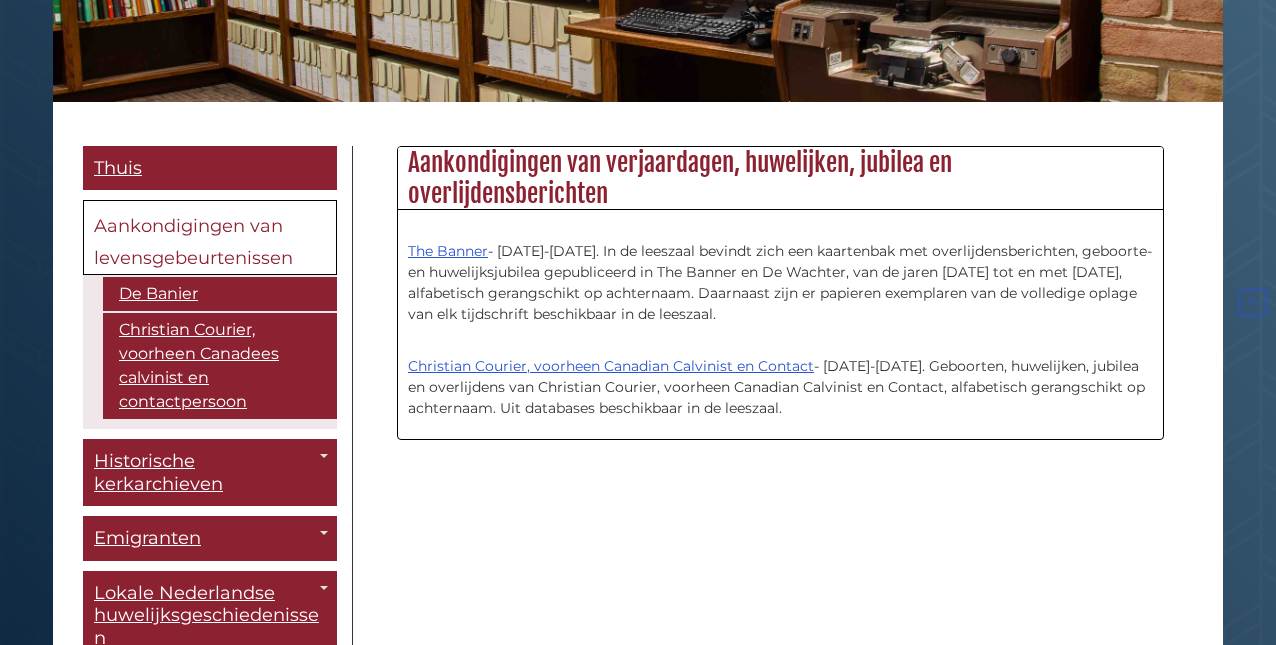 scroll, scrollTop: 417, scrollLeft: 0, axis: vertical 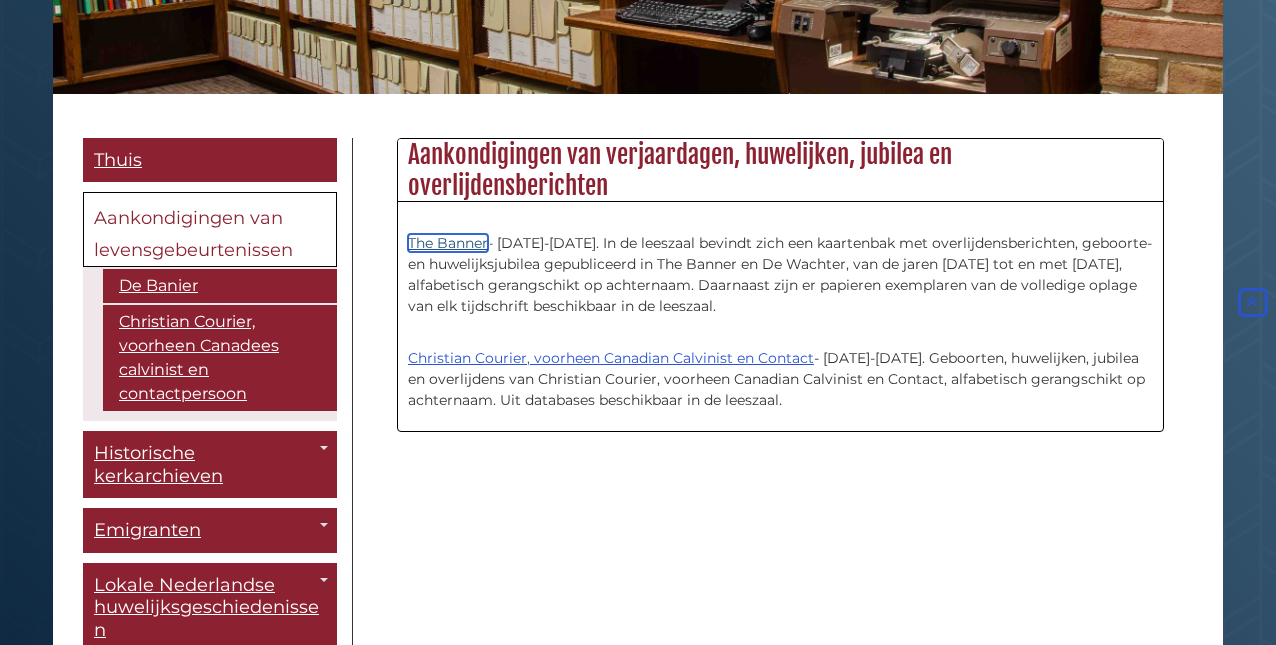 click on "The Banner" at bounding box center [448, 243] 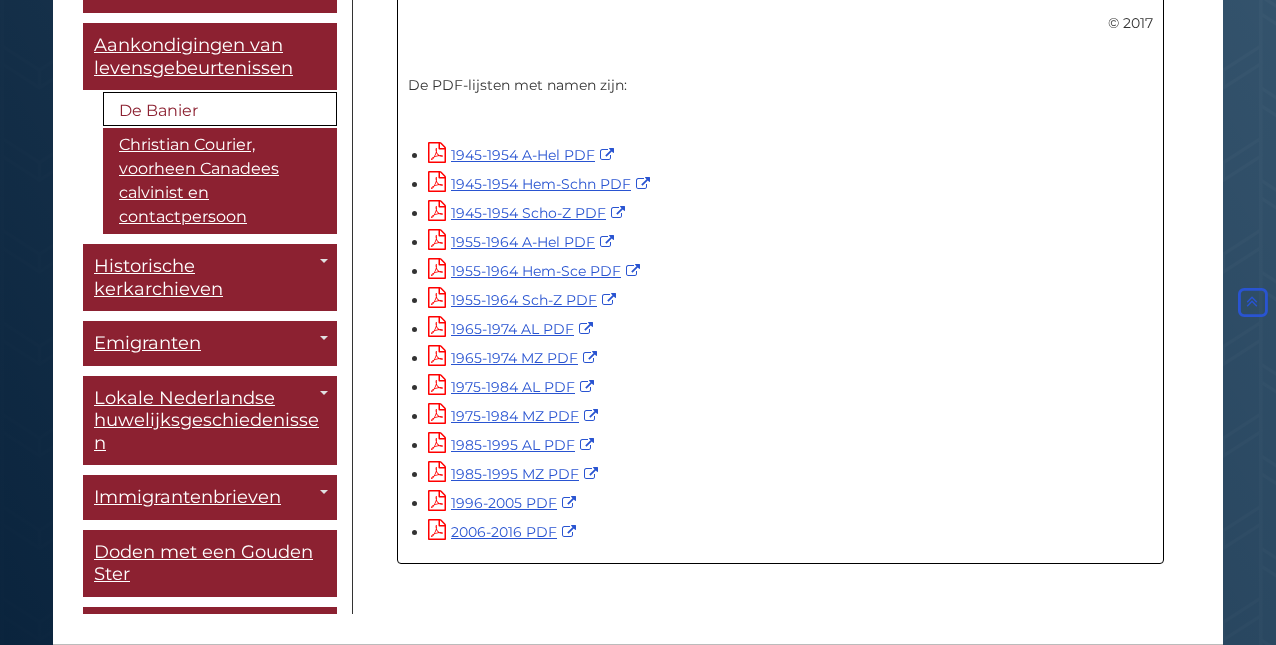 scroll, scrollTop: 1423, scrollLeft: 0, axis: vertical 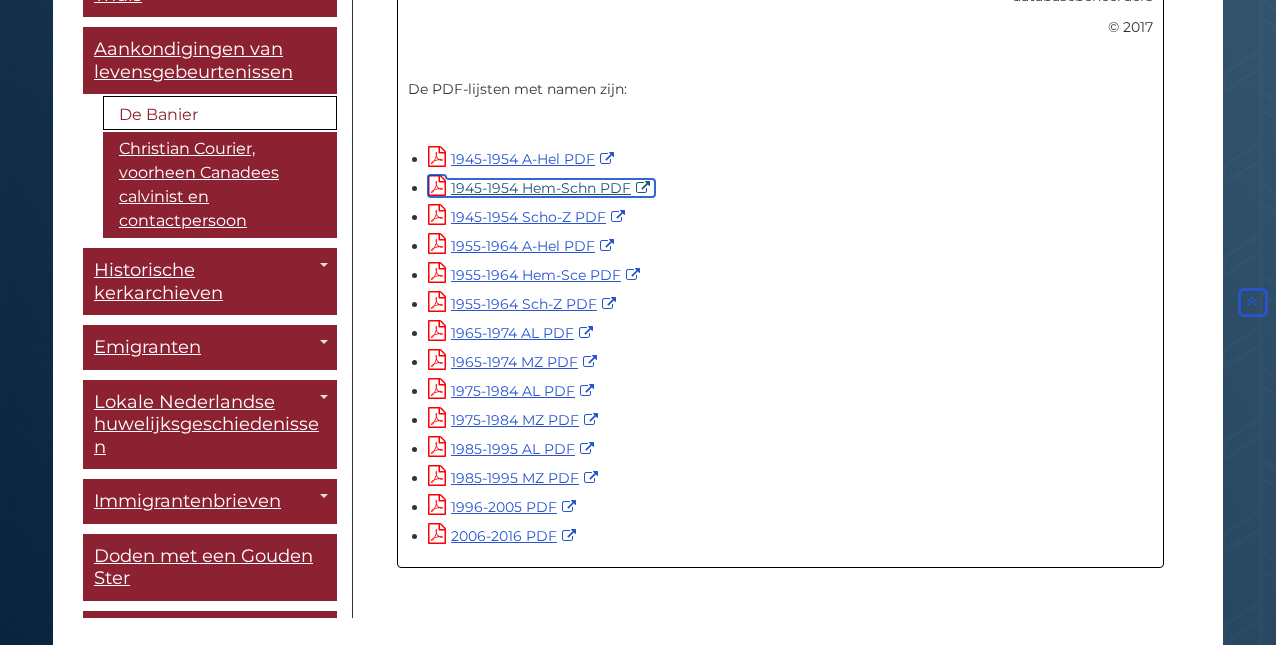 click on "1945-1954 Hem-Schn PDF" at bounding box center (541, 188) 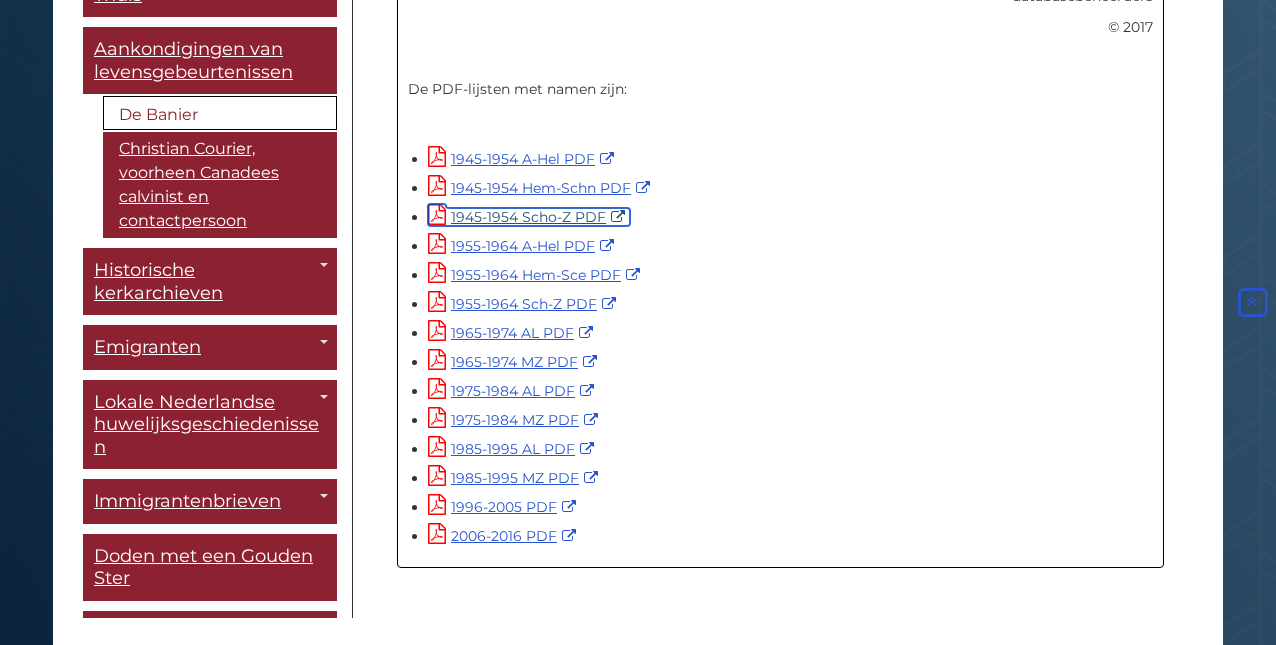 click on "1945-1954 Scho-Z PDF" at bounding box center [528, 217] 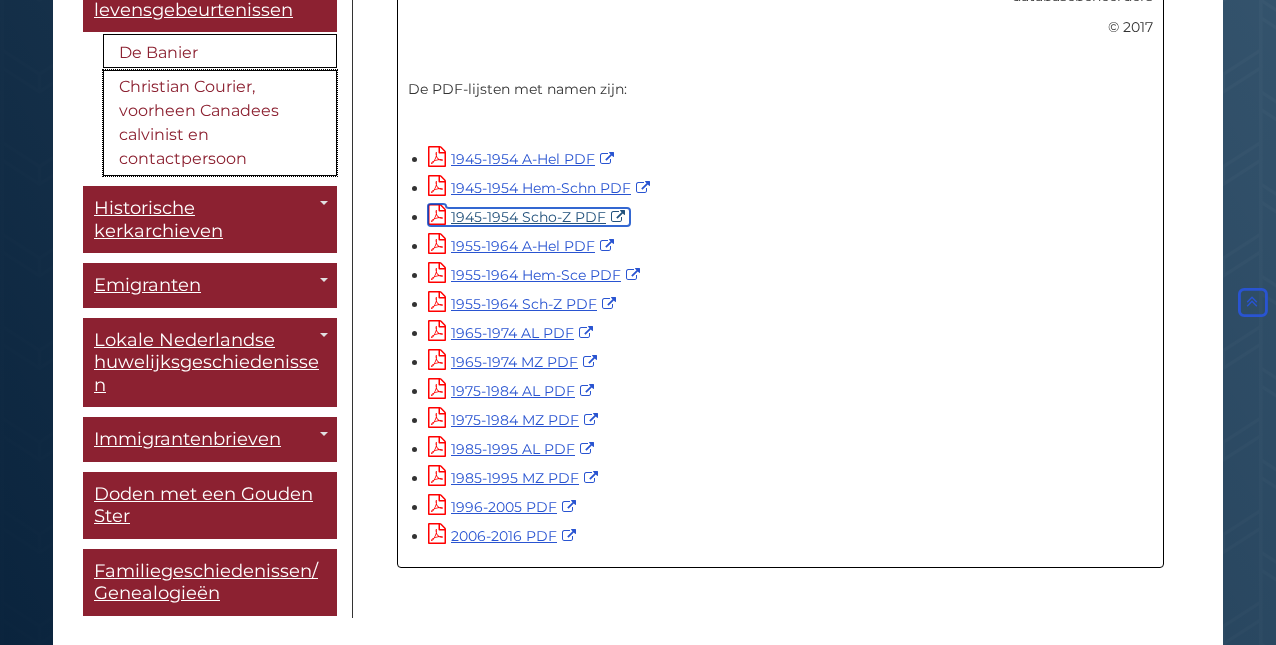 scroll, scrollTop: 84, scrollLeft: 0, axis: vertical 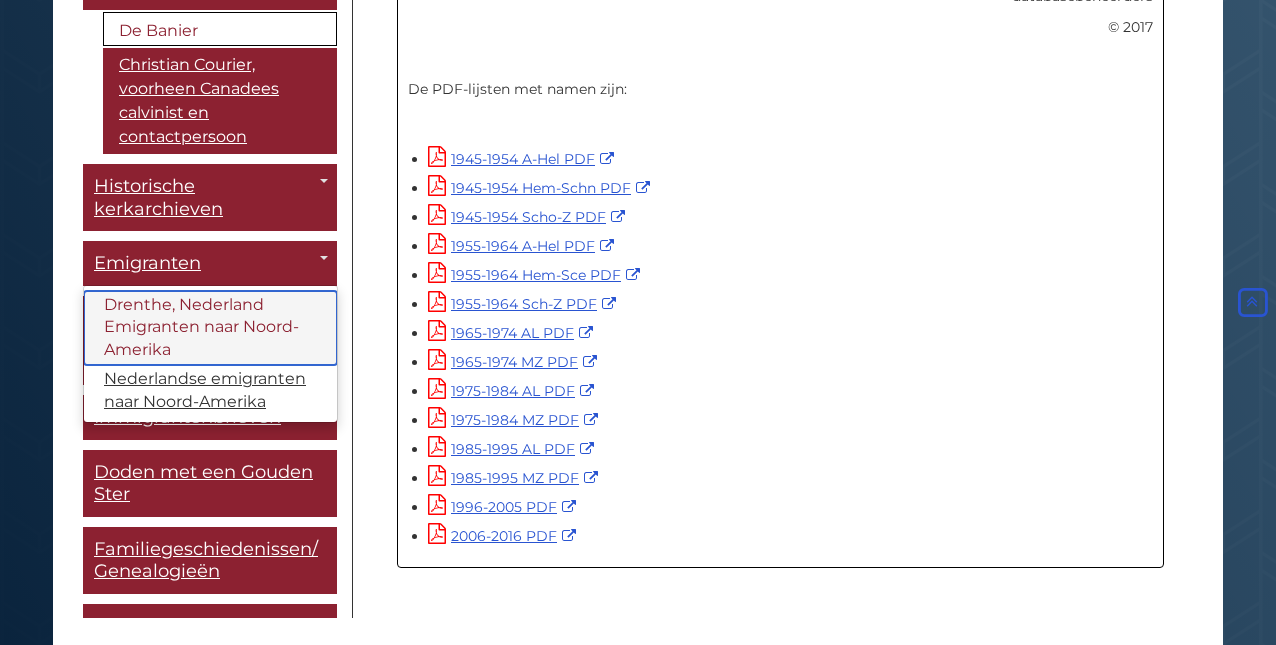 click on "Drenthe, Nederland Emigranten naar Noord-Amerika" at bounding box center (201, 327) 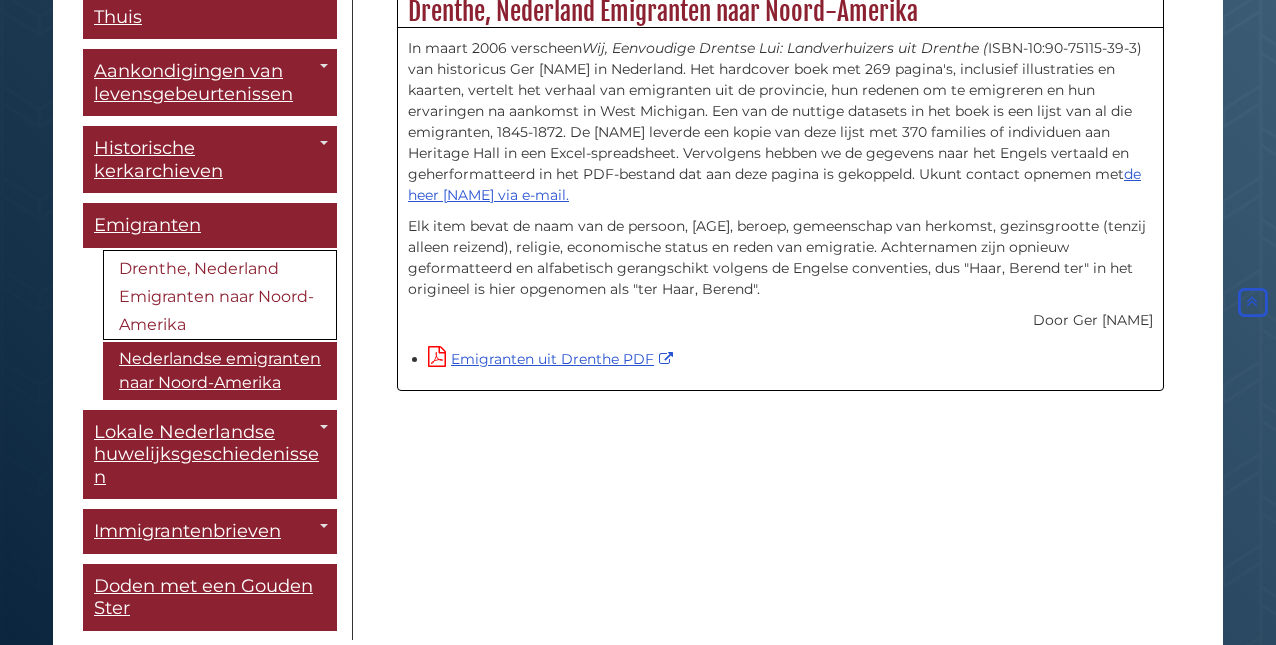 scroll, scrollTop: 569, scrollLeft: 0, axis: vertical 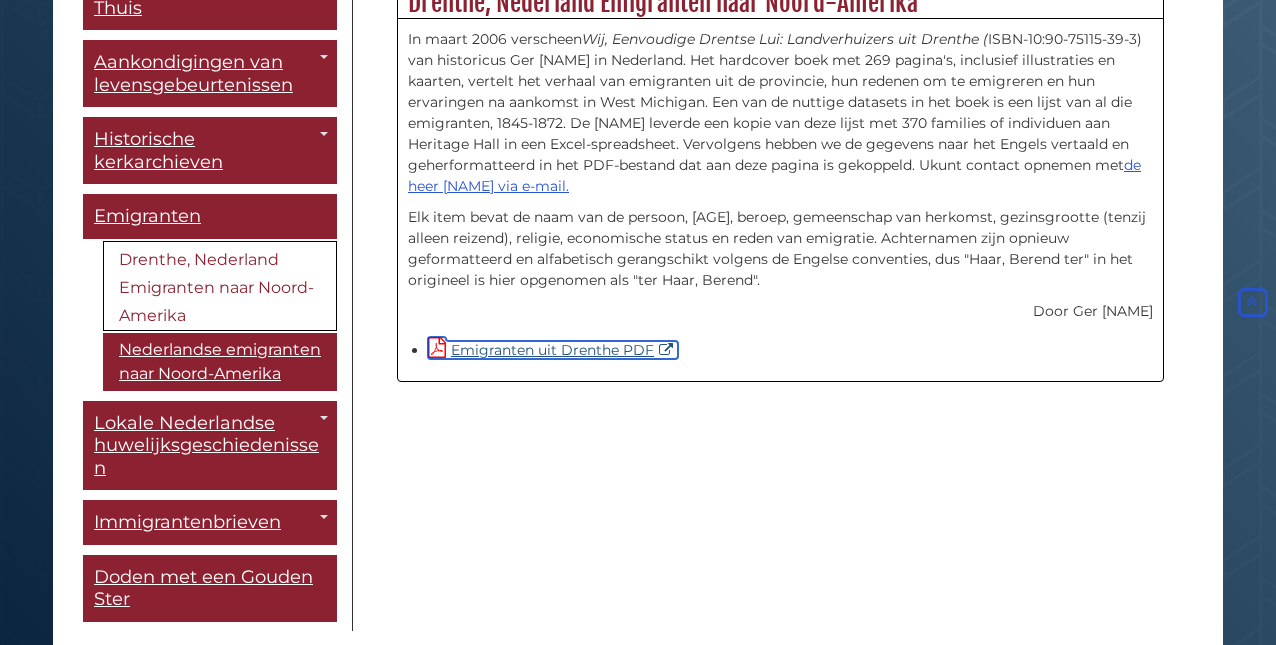 click on "Emigranten uit Drenthe PDF" at bounding box center [552, 350] 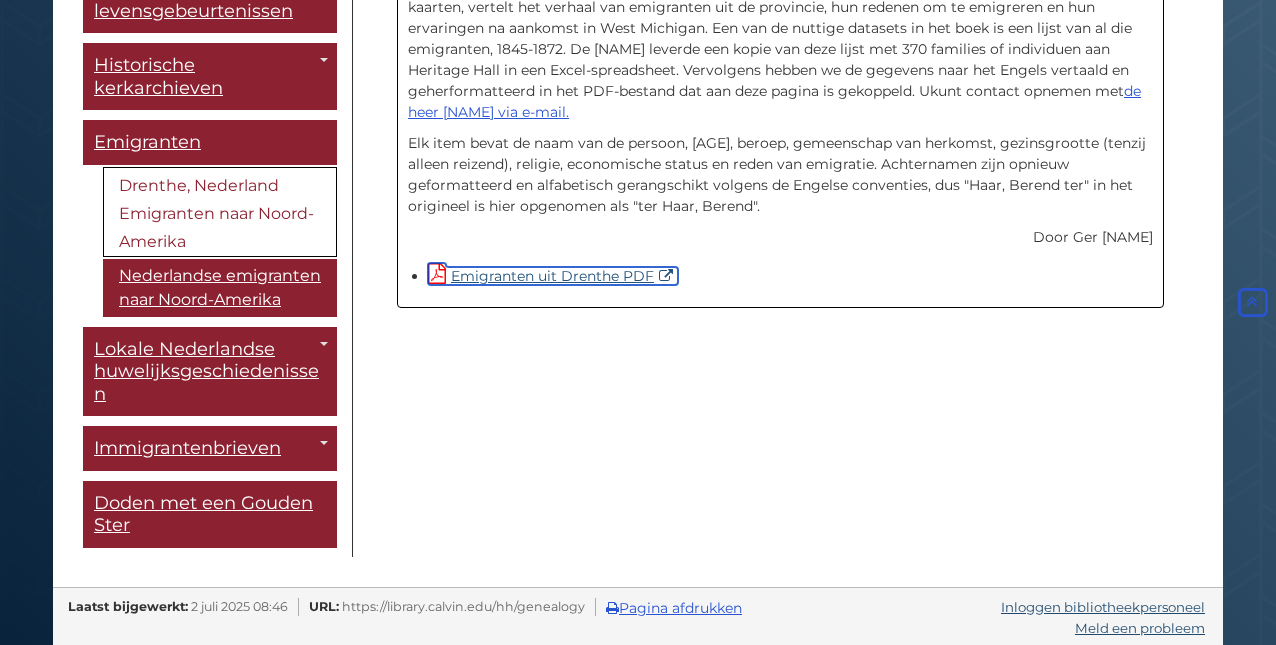 scroll, scrollTop: 646, scrollLeft: 0, axis: vertical 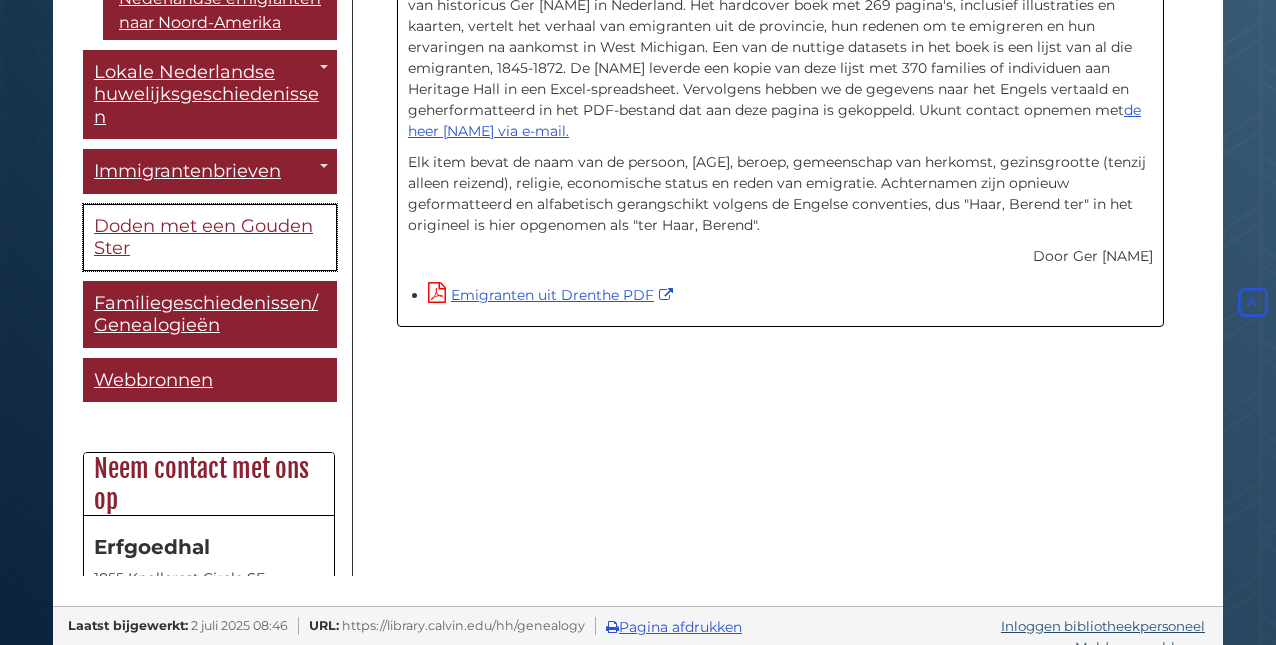 click on "Doden met een Gouden Ster" at bounding box center (203, 237) 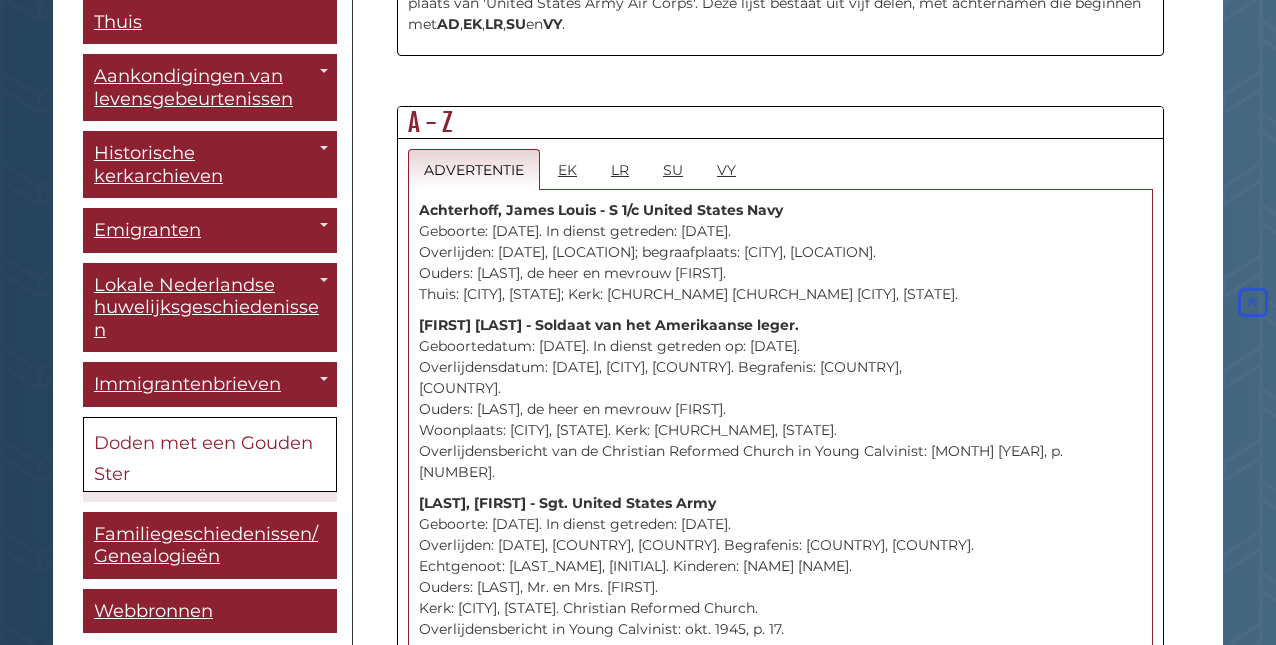 scroll, scrollTop: 1125, scrollLeft: 0, axis: vertical 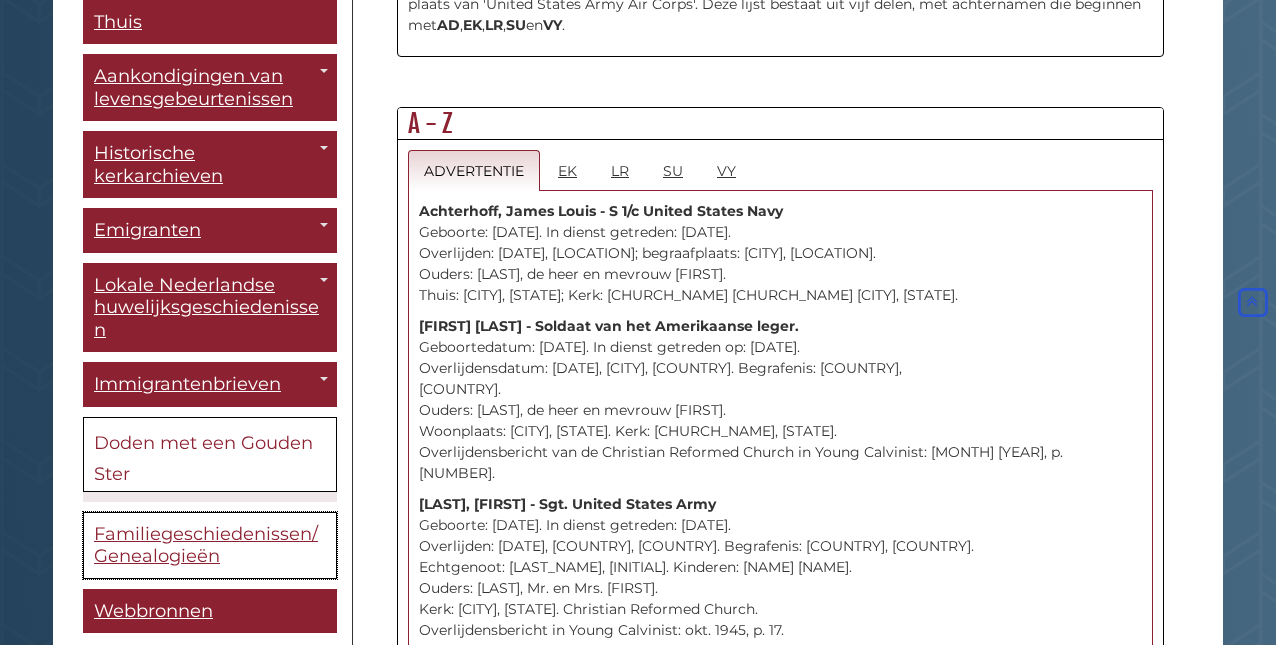 click on "Familiegeschiedenissen/Genealogieën" at bounding box center (206, 545) 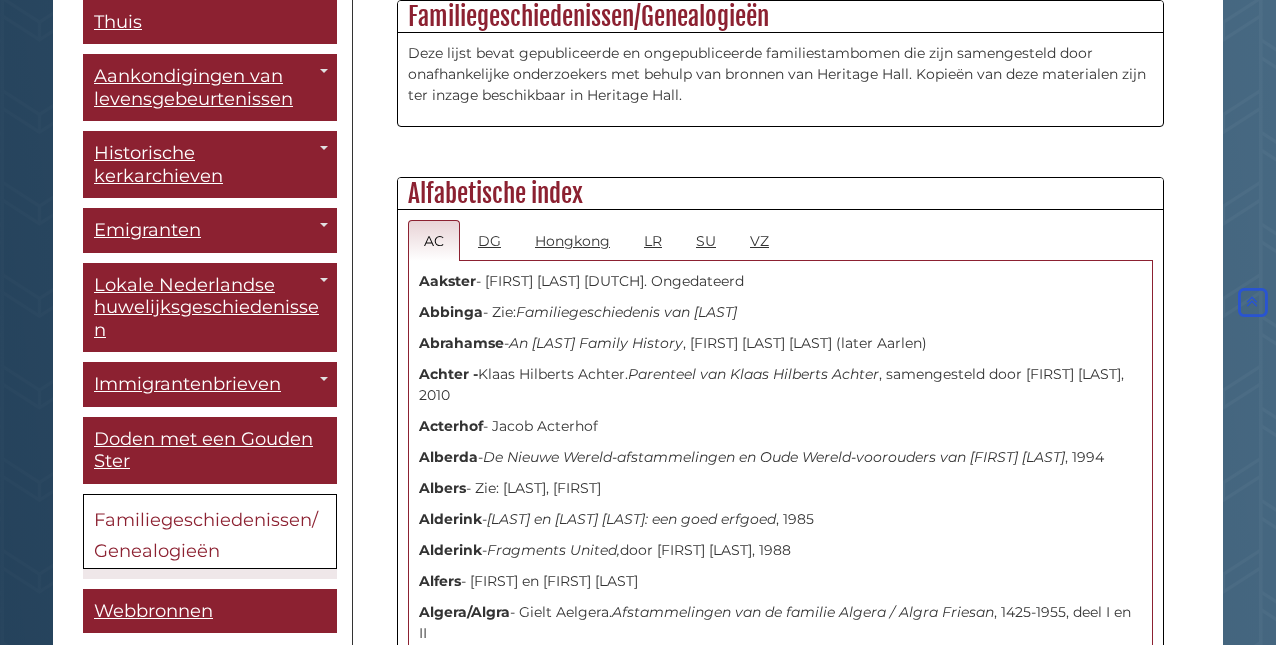 scroll, scrollTop: 552, scrollLeft: 0, axis: vertical 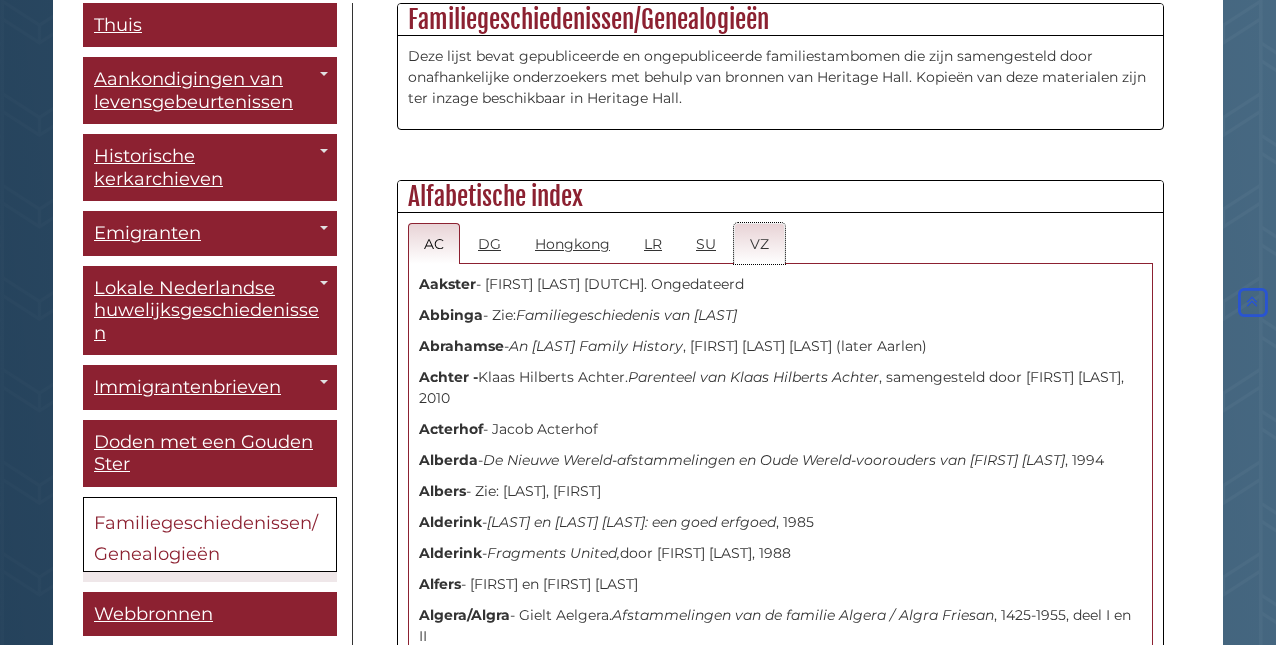 click on "VZ" at bounding box center [759, 244] 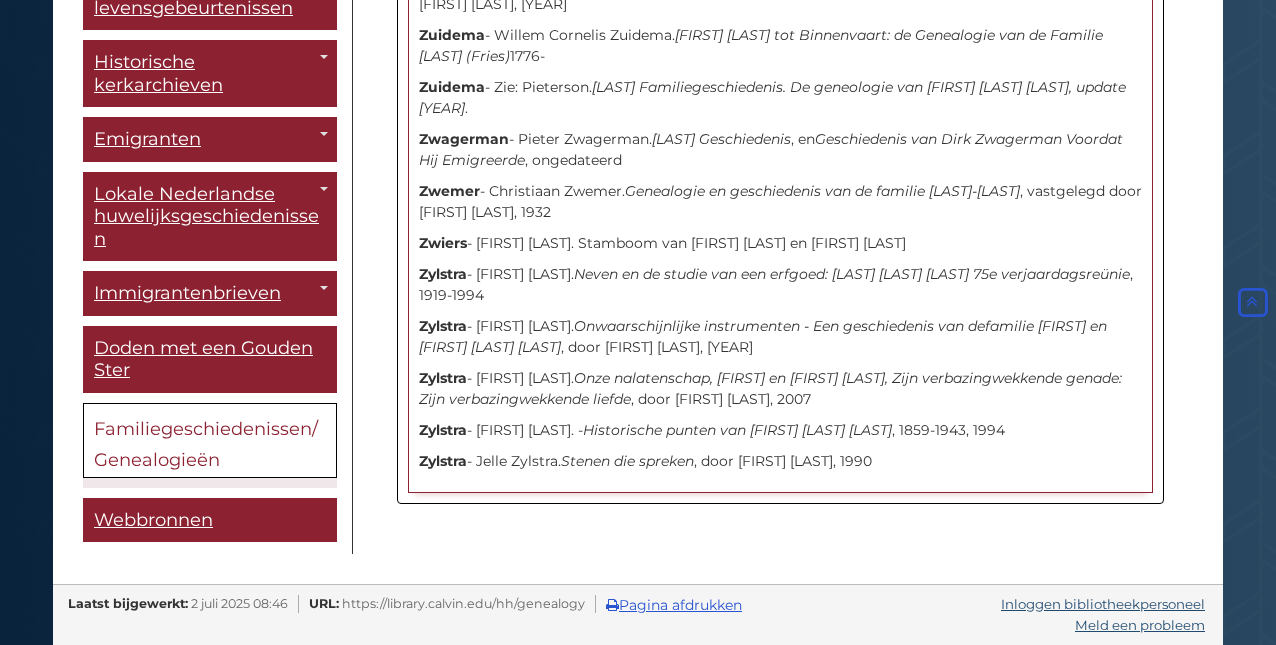scroll, scrollTop: 14418, scrollLeft: 0, axis: vertical 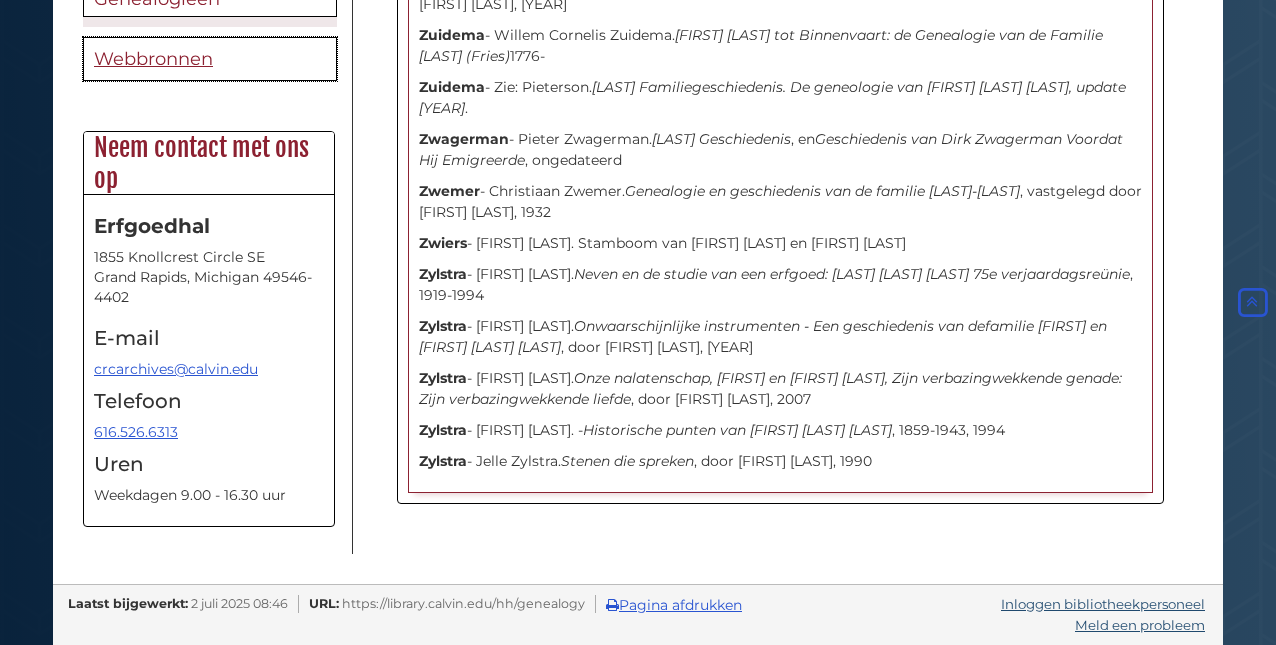 click on "Webbronnen" at bounding box center [153, 59] 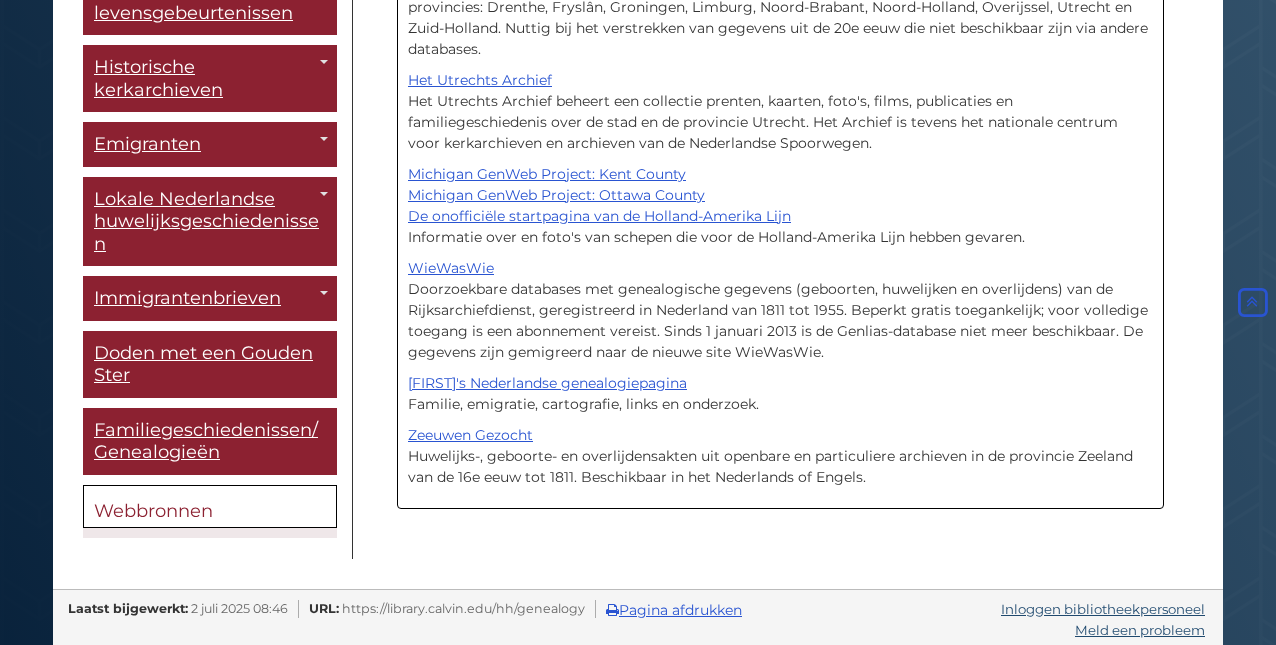 scroll, scrollTop: 1909, scrollLeft: 0, axis: vertical 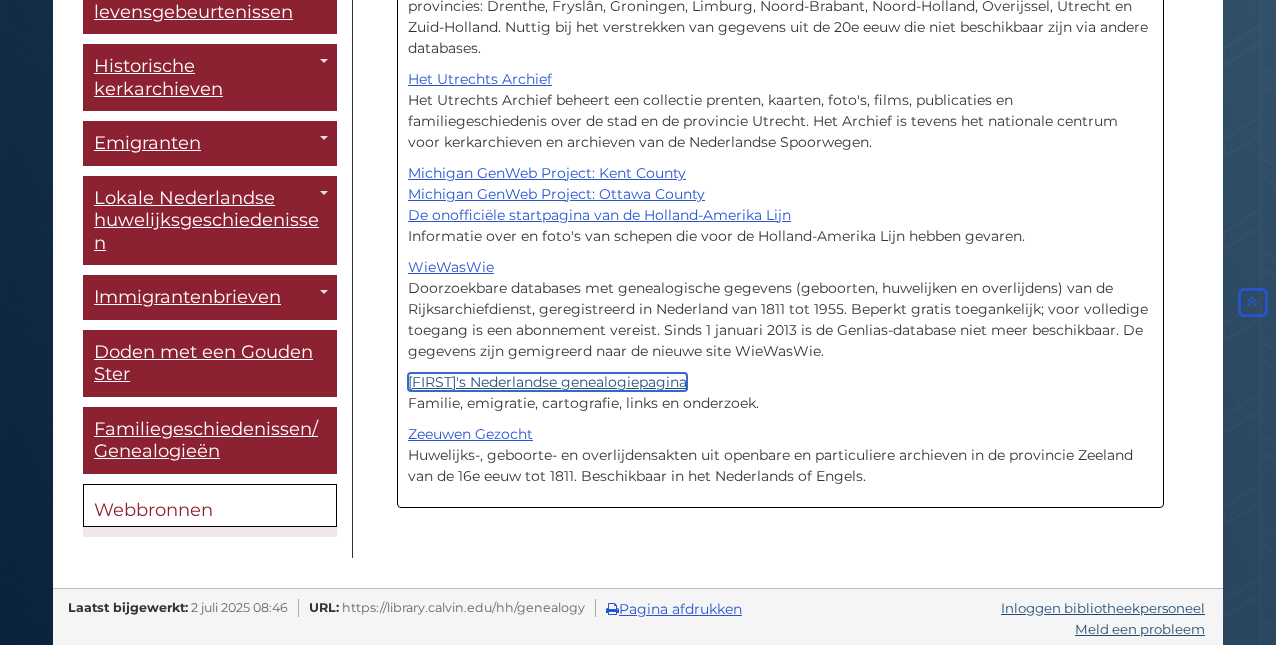 click on "Yvette's Nederlandse genealogiepagina" at bounding box center (547, 382) 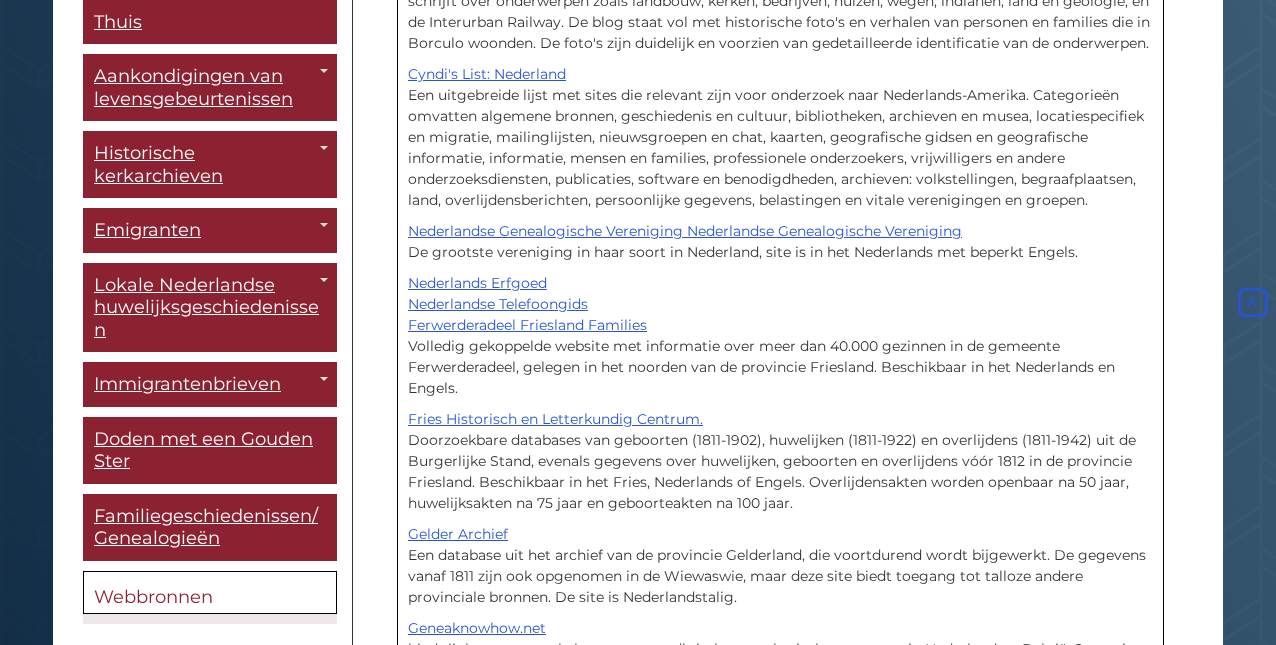 scroll, scrollTop: 1143, scrollLeft: 0, axis: vertical 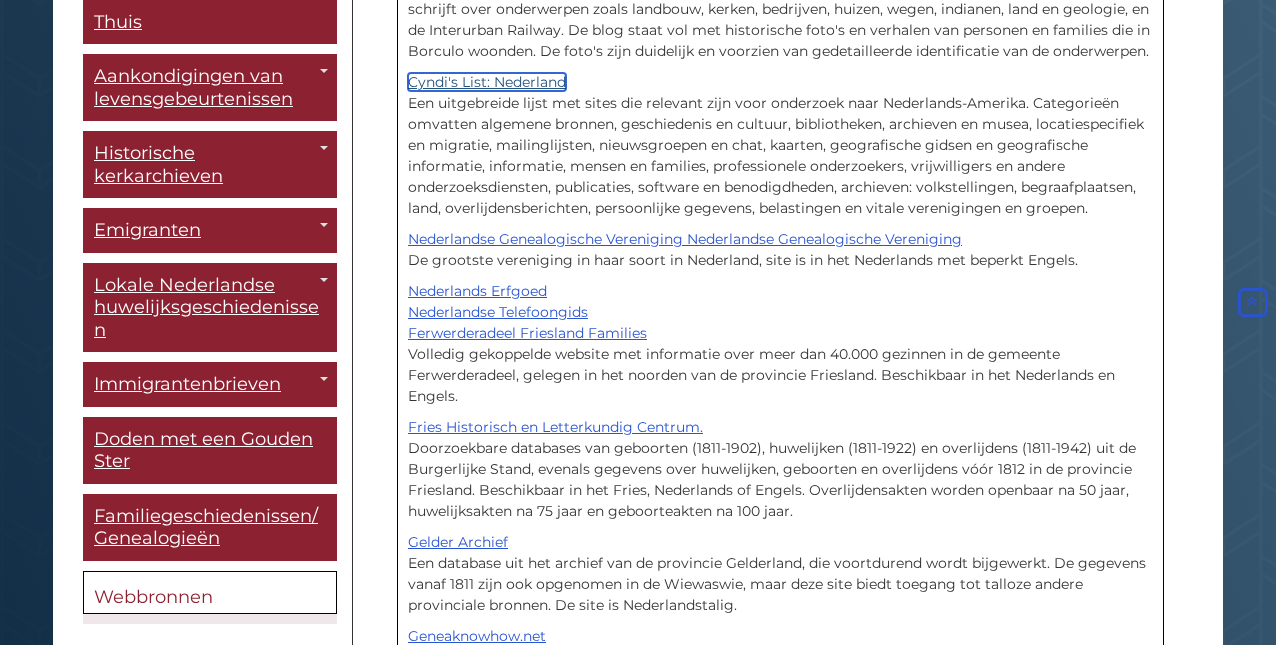 click on "Cyndi's List: Nederland" at bounding box center (487, 82) 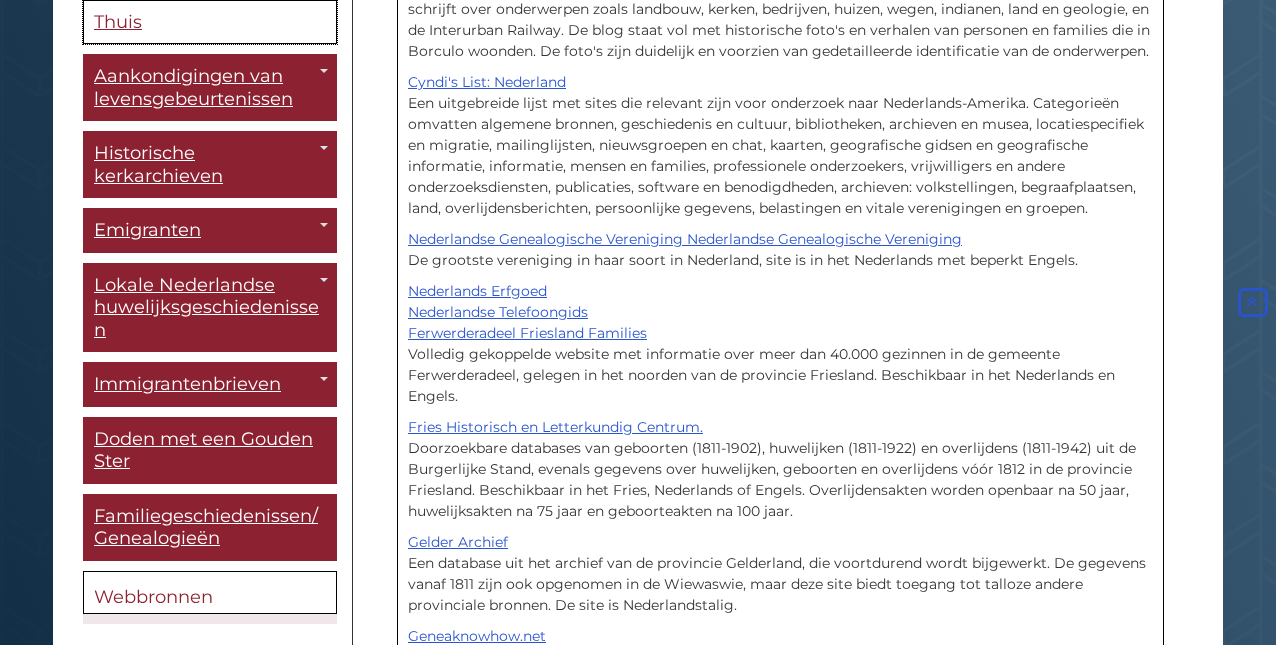 scroll, scrollTop: 1227, scrollLeft: 0, axis: vertical 